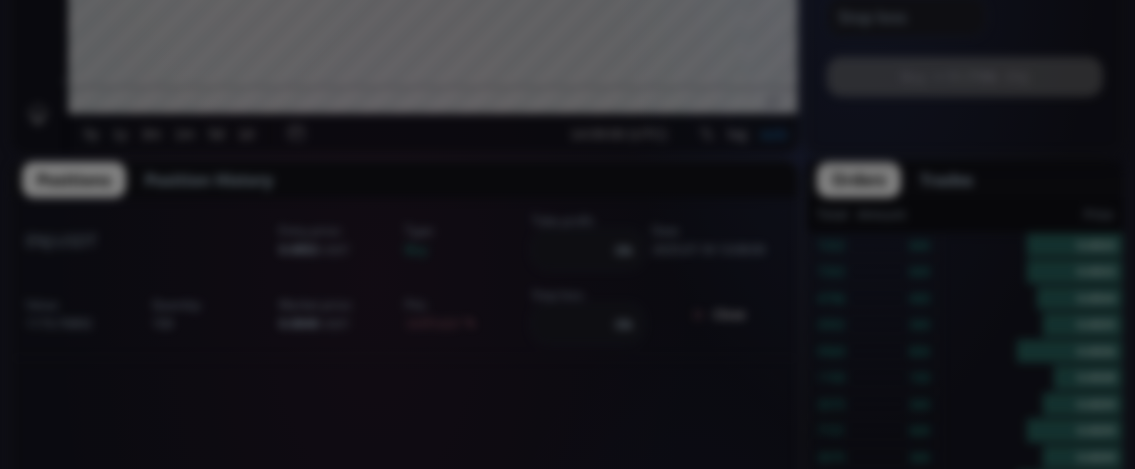 scroll, scrollTop: 0, scrollLeft: 0, axis: both 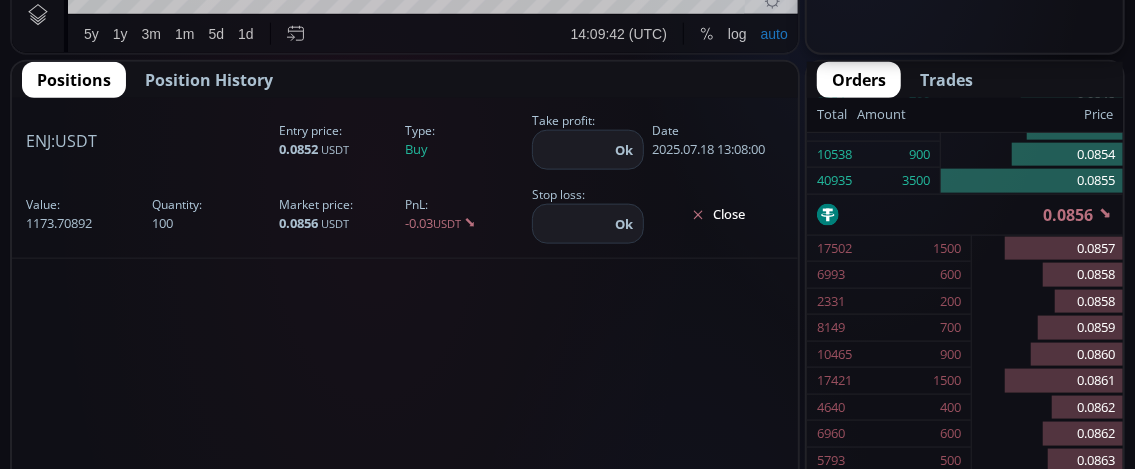 click on "Close" at bounding box center [718, 215] 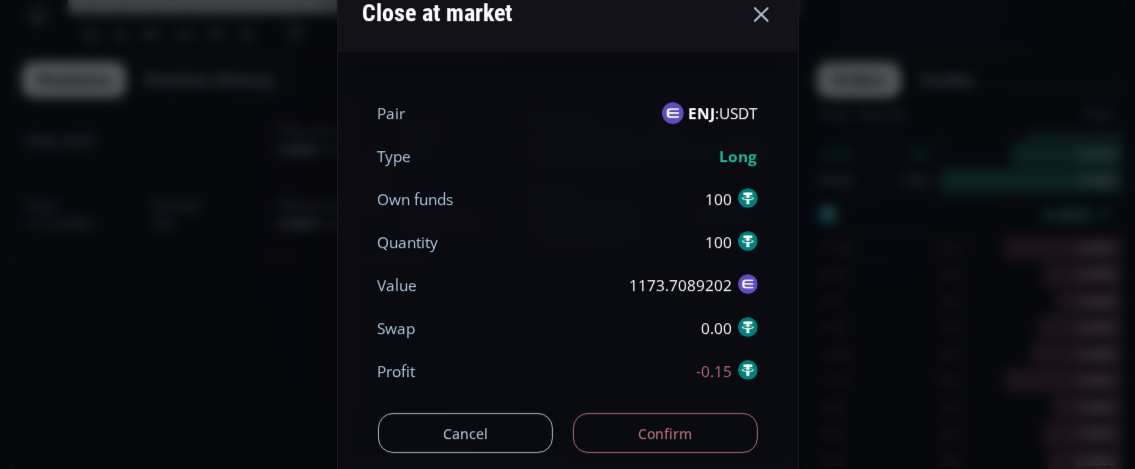 click on "Confirm" at bounding box center [665, 433] 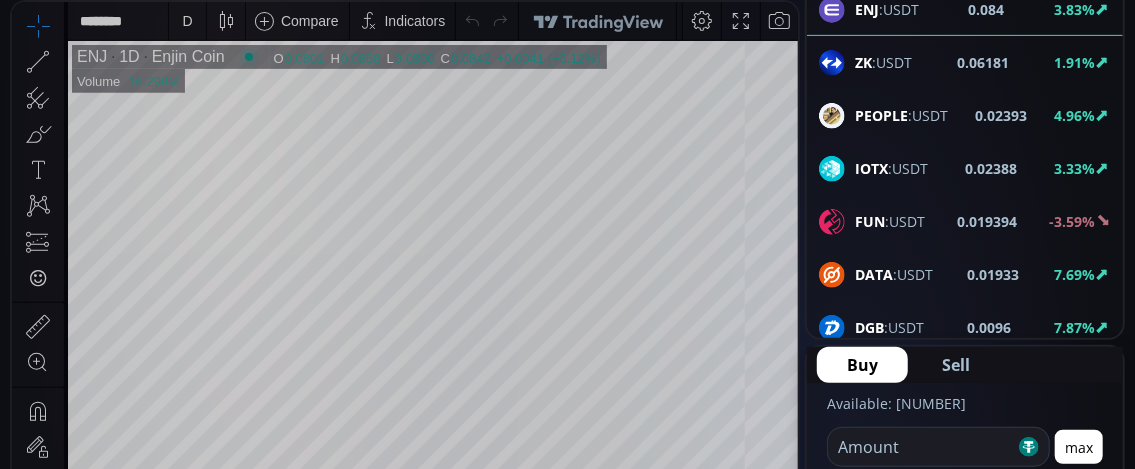 scroll, scrollTop: 300, scrollLeft: 0, axis: vertical 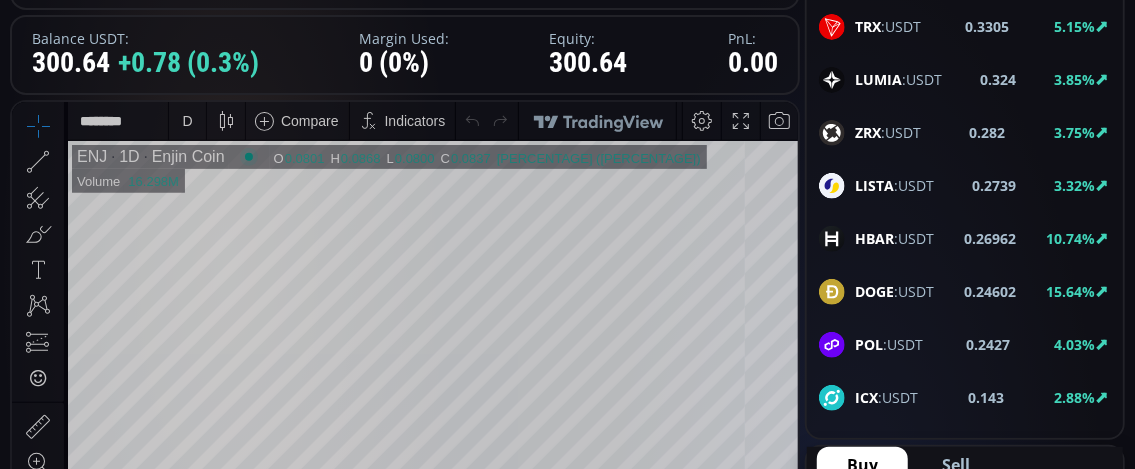 click on "HBAR" at bounding box center [874, 238] 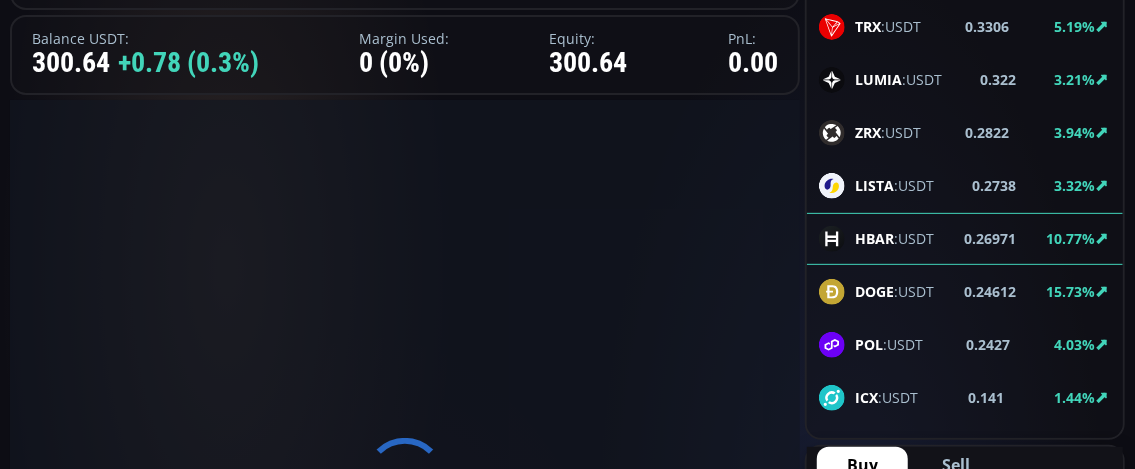 scroll, scrollTop: 0, scrollLeft: 0, axis: both 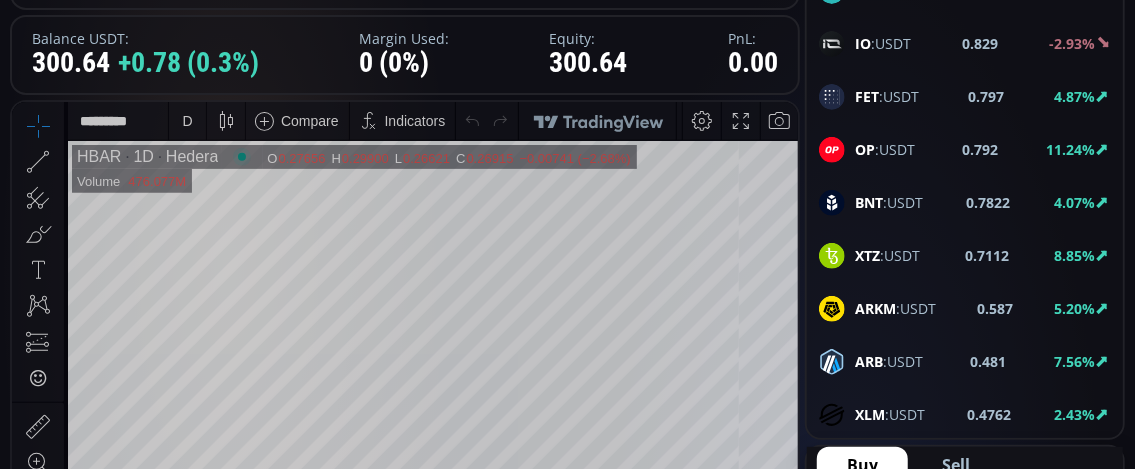 click on "OP :USDT" 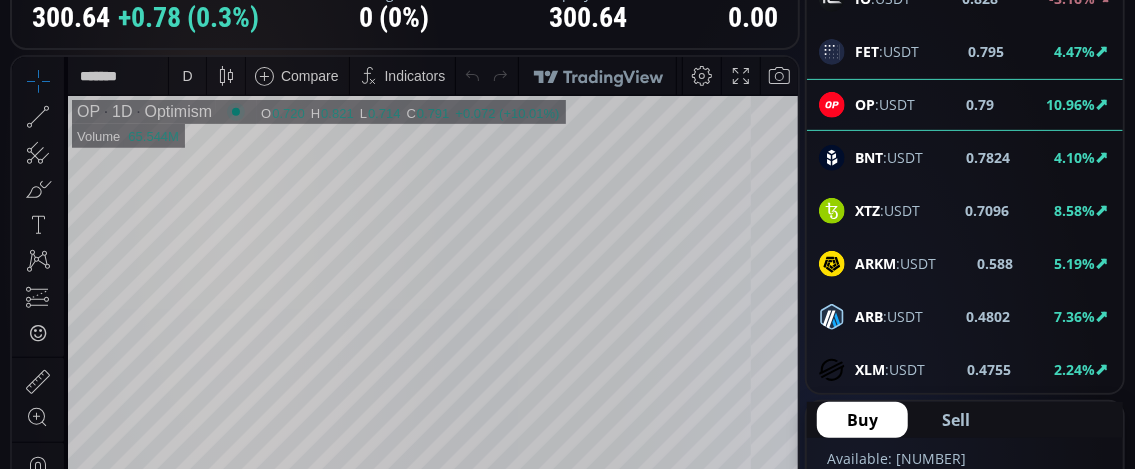 scroll, scrollTop: 300, scrollLeft: 0, axis: vertical 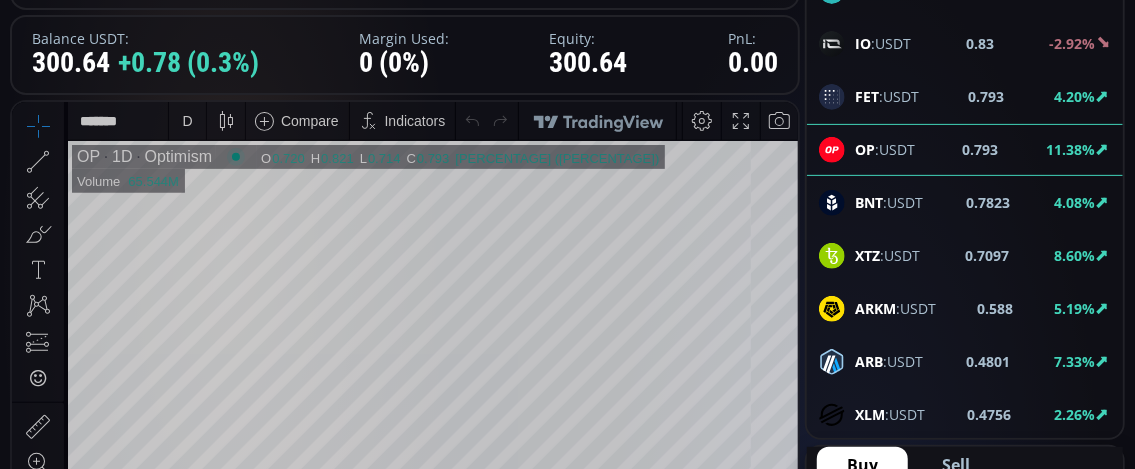 click on "D" at bounding box center (187, 120) 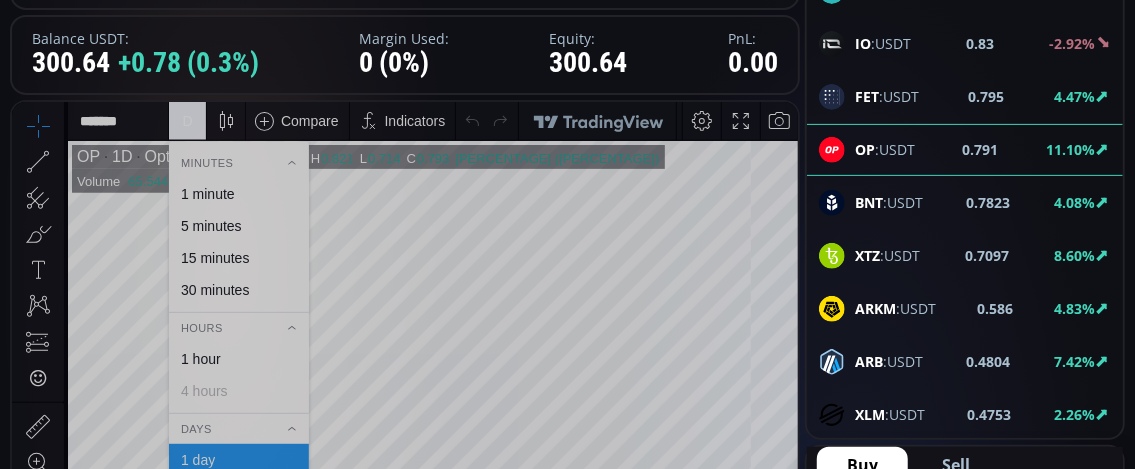 click on "1 minute" at bounding box center [208, 193] 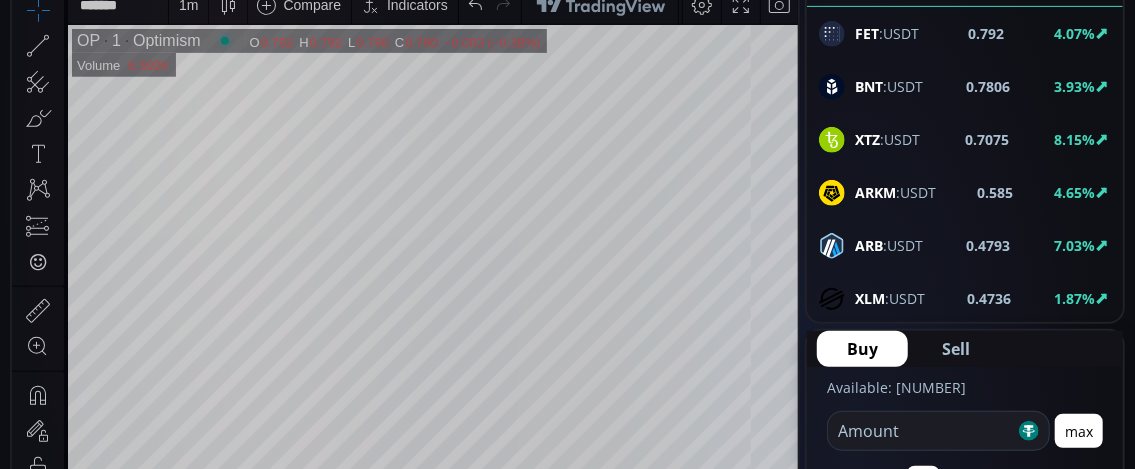scroll, scrollTop: 400, scrollLeft: 0, axis: vertical 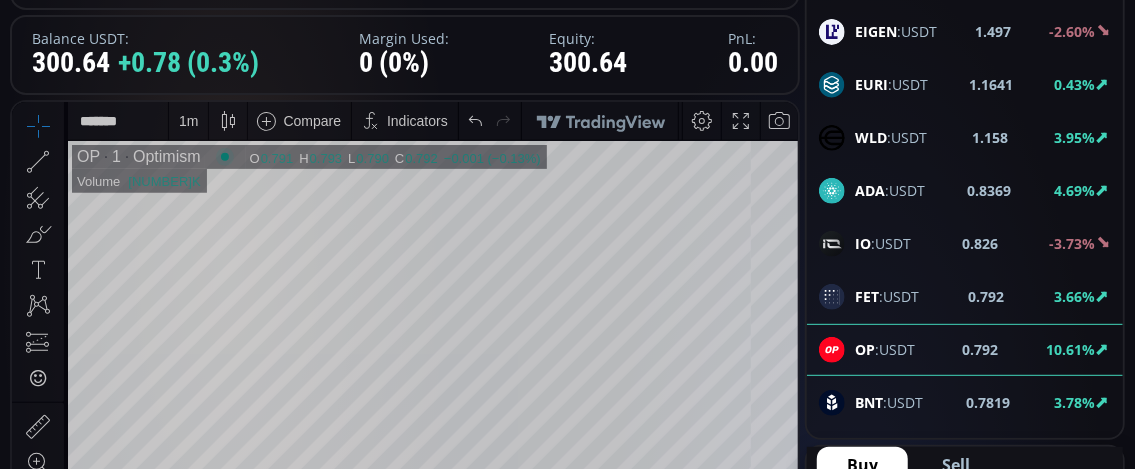 click on "1 m" at bounding box center [188, 120] 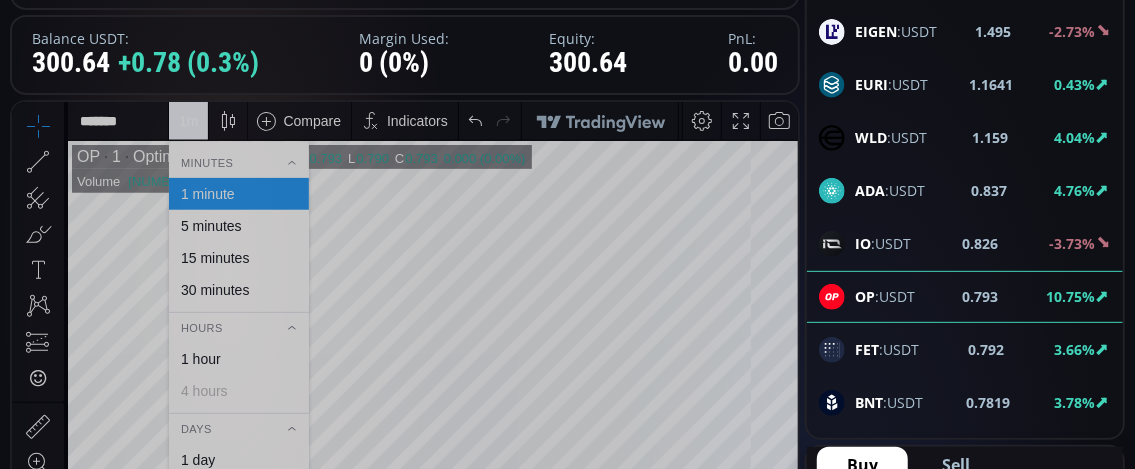click on "15 minutes" at bounding box center (215, 257) 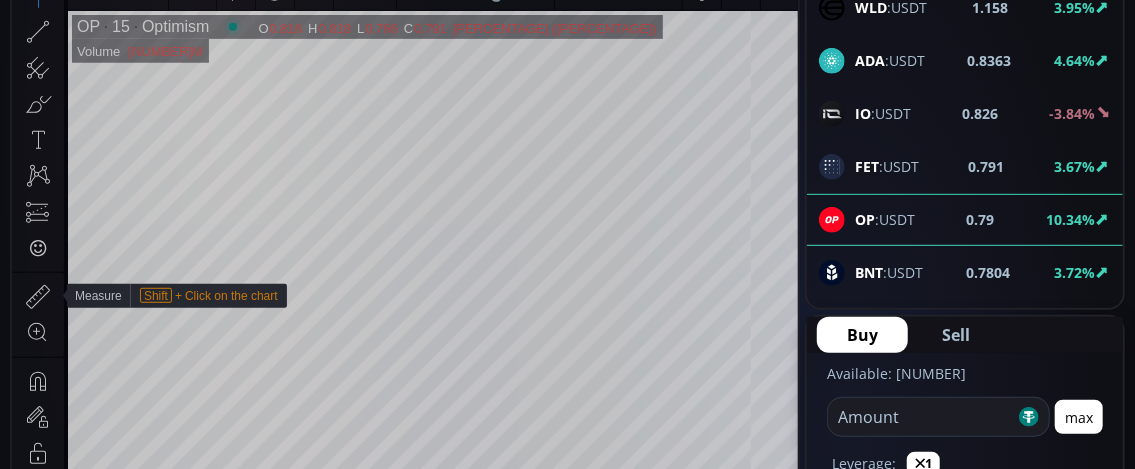 scroll, scrollTop: 400, scrollLeft: 0, axis: vertical 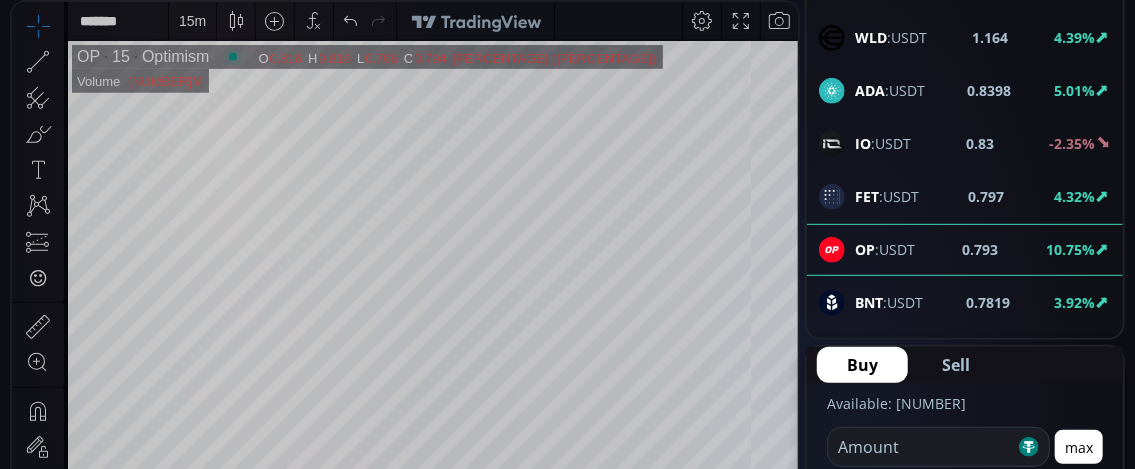 click on "BNT" at bounding box center (869, 302) 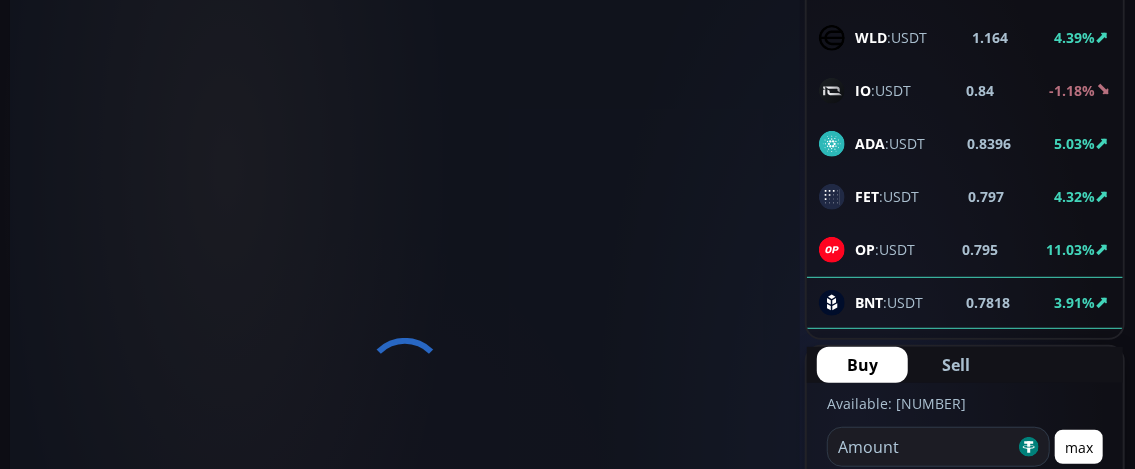 scroll, scrollTop: 0, scrollLeft: 0, axis: both 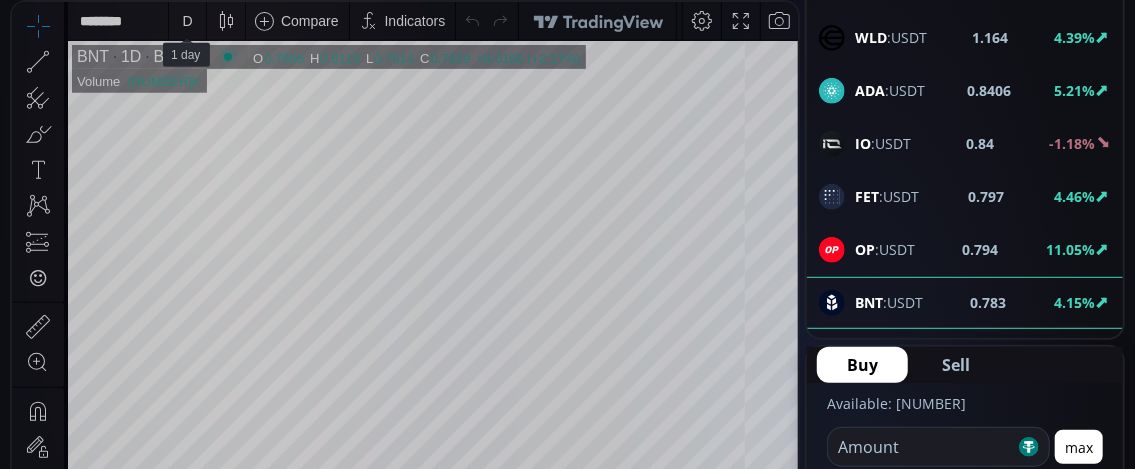 click on "D" at bounding box center [187, 21] 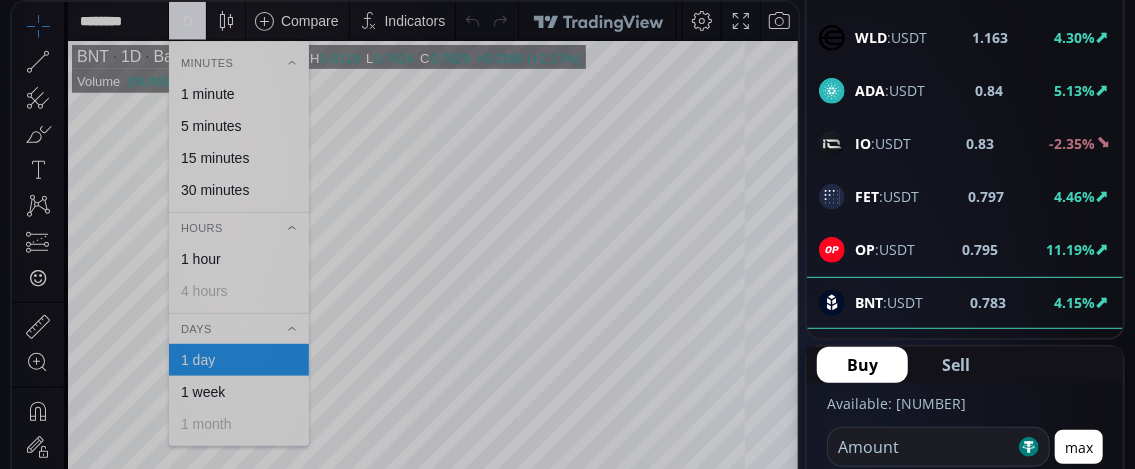 click on "1 minute" at bounding box center (208, 94) 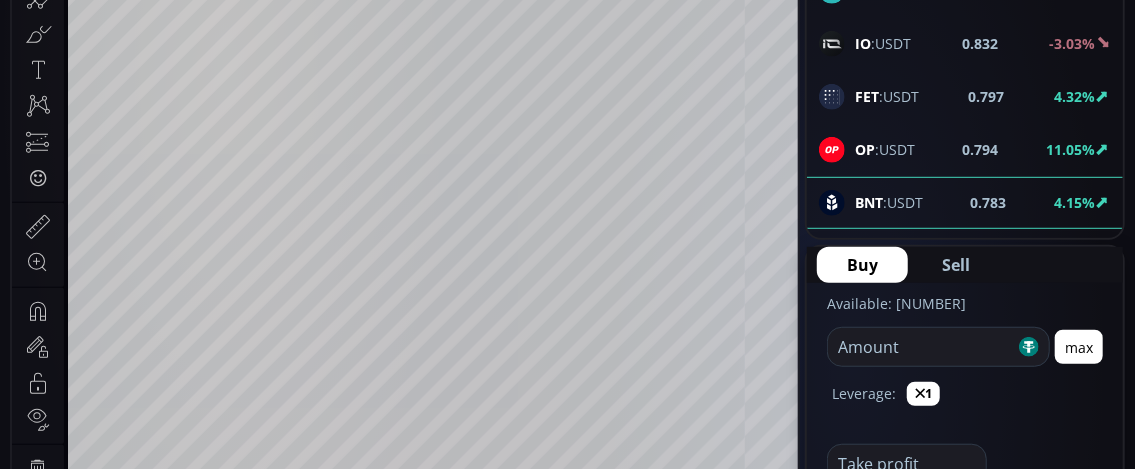 scroll, scrollTop: 400, scrollLeft: 0, axis: vertical 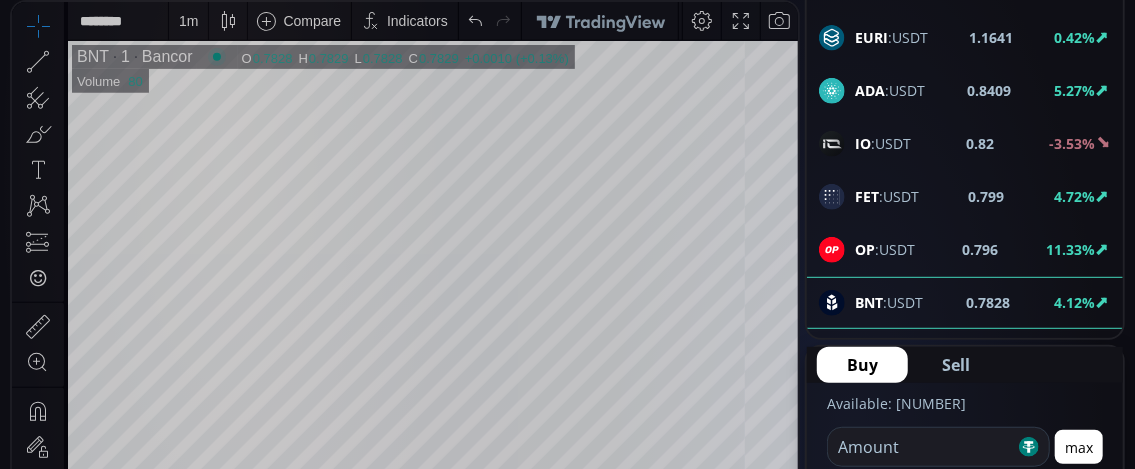 click on "XTZ" at bounding box center (867, 355) 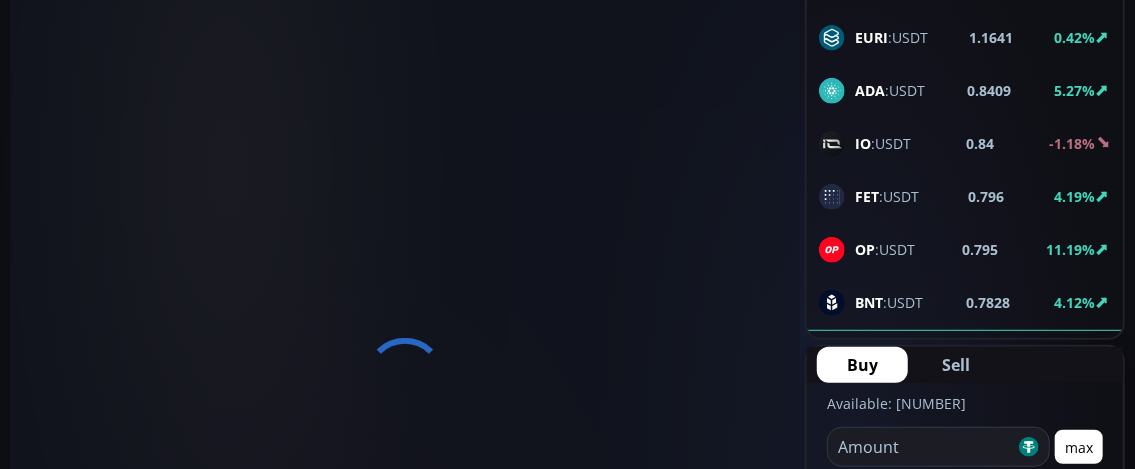 scroll, scrollTop: 0, scrollLeft: 0, axis: both 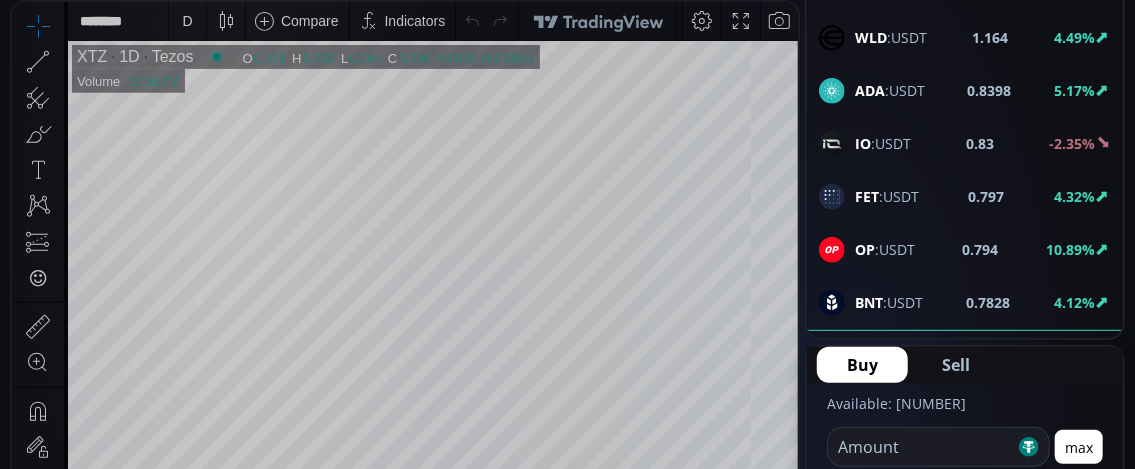 click on "D" at bounding box center [187, 21] 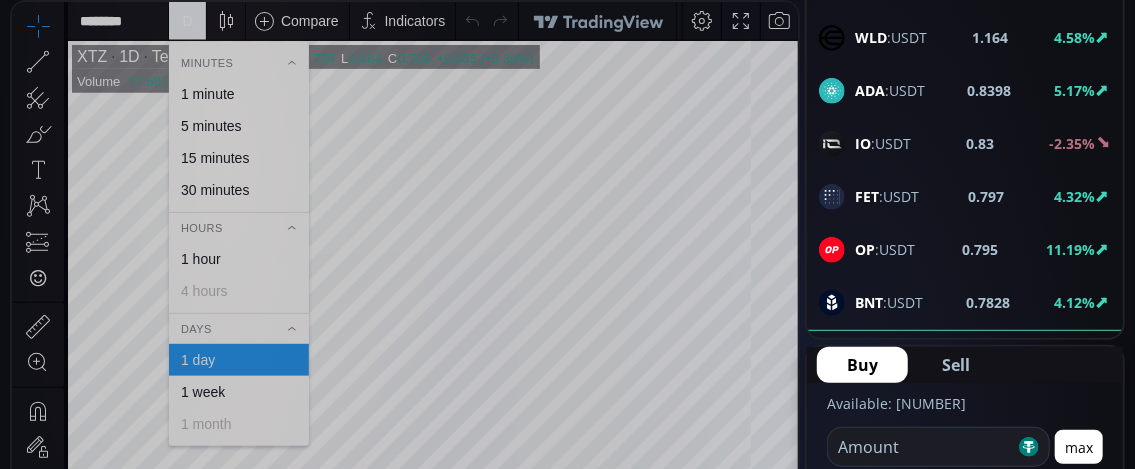 click on "1 minute" at bounding box center [208, 94] 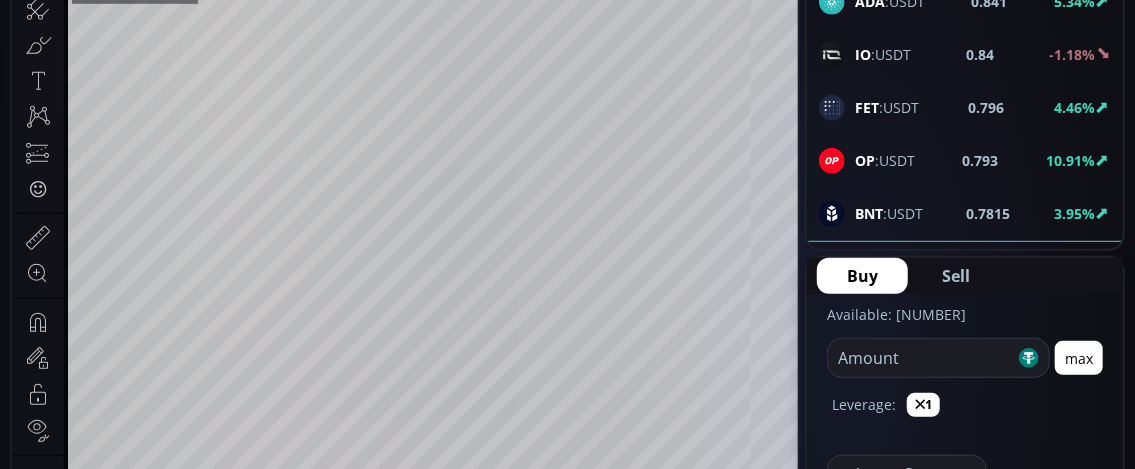scroll, scrollTop: 300, scrollLeft: 0, axis: vertical 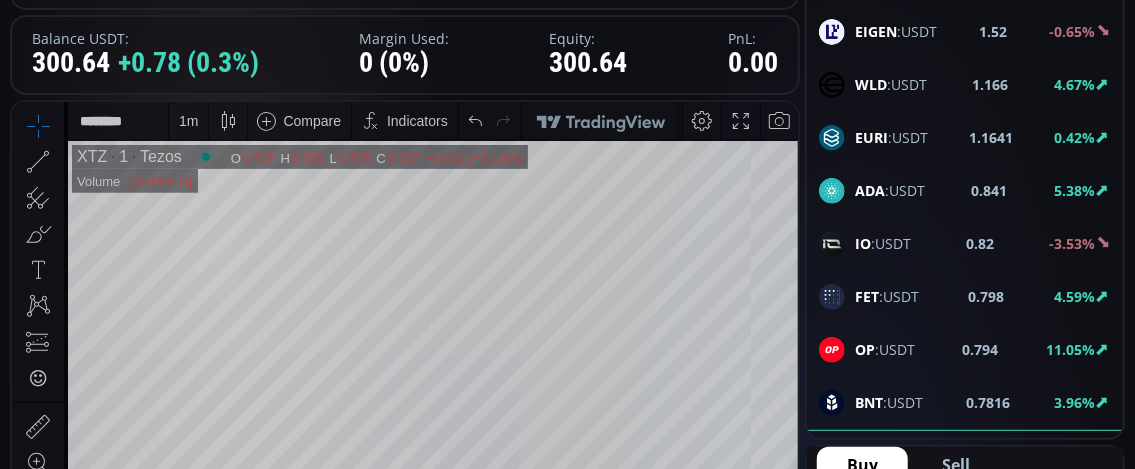 click on "1 m" at bounding box center [188, 120] 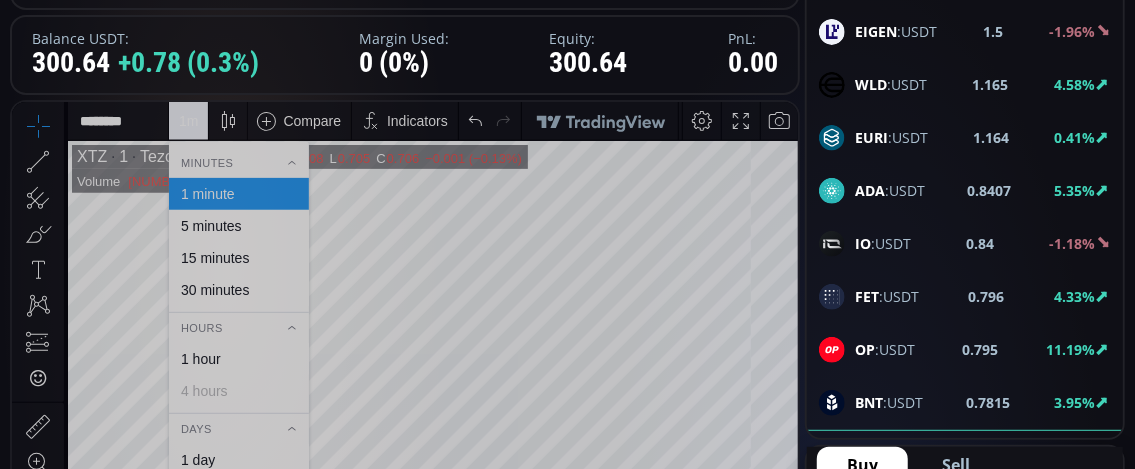 click on "15 minutes" at bounding box center (215, 257) 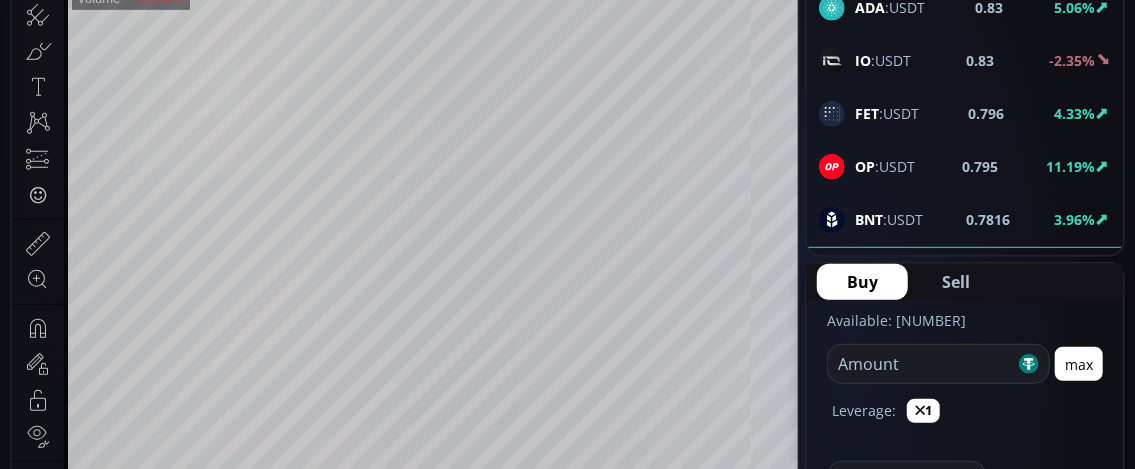 scroll, scrollTop: 500, scrollLeft: 0, axis: vertical 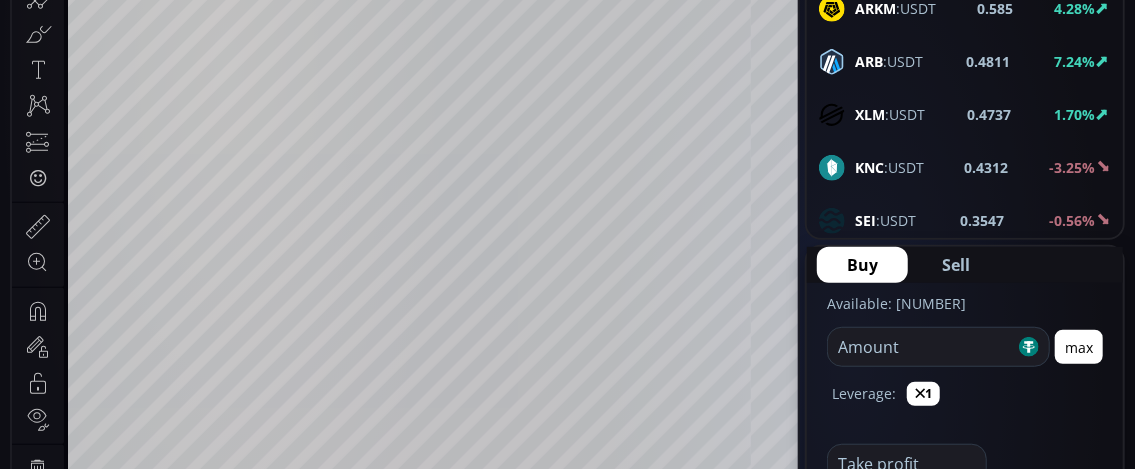 click on "ARB" at bounding box center (869, 61) 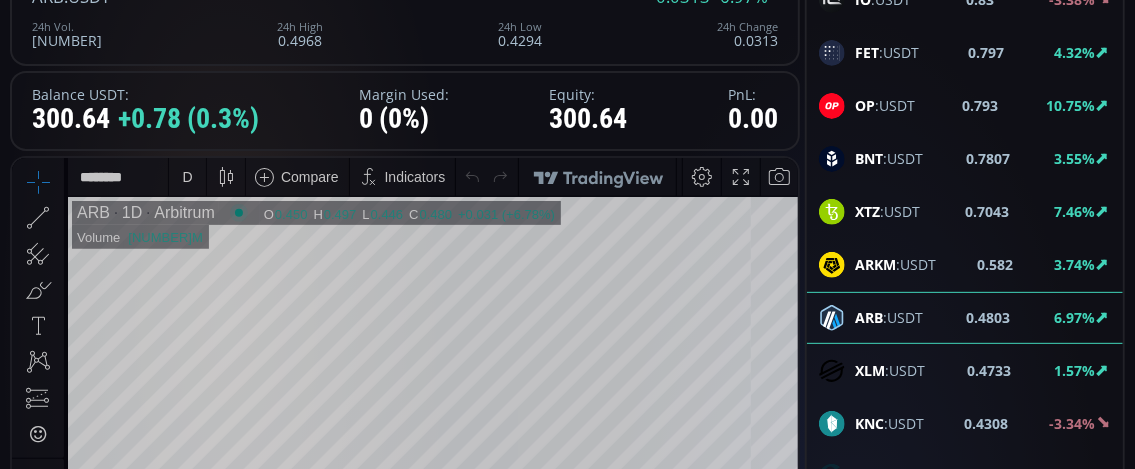 scroll, scrollTop: 200, scrollLeft: 0, axis: vertical 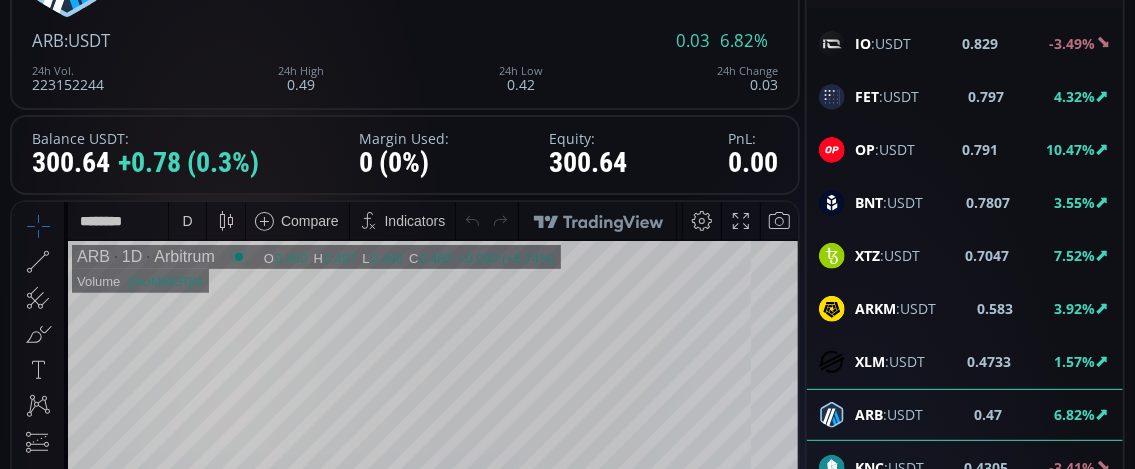 click on "D" at bounding box center (187, 220) 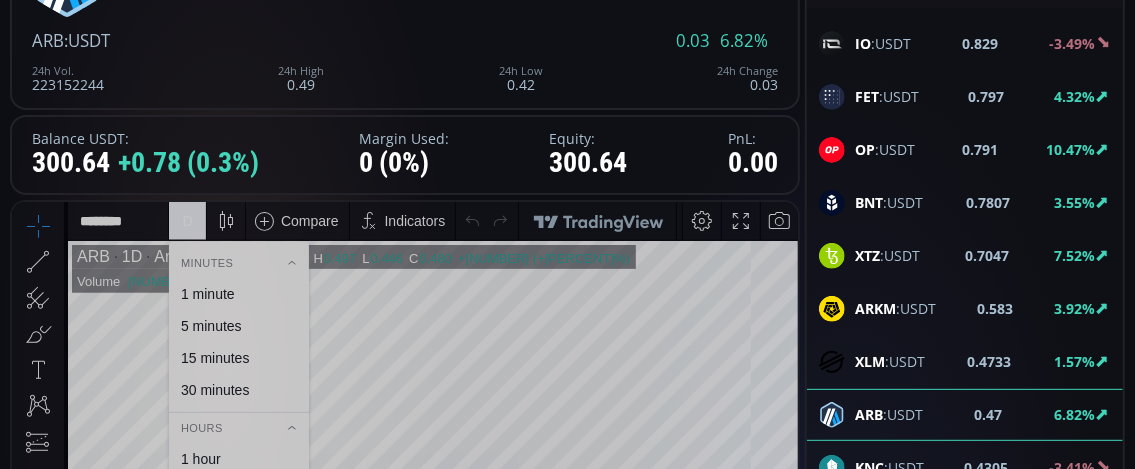 click on "1 minute" at bounding box center [208, 293] 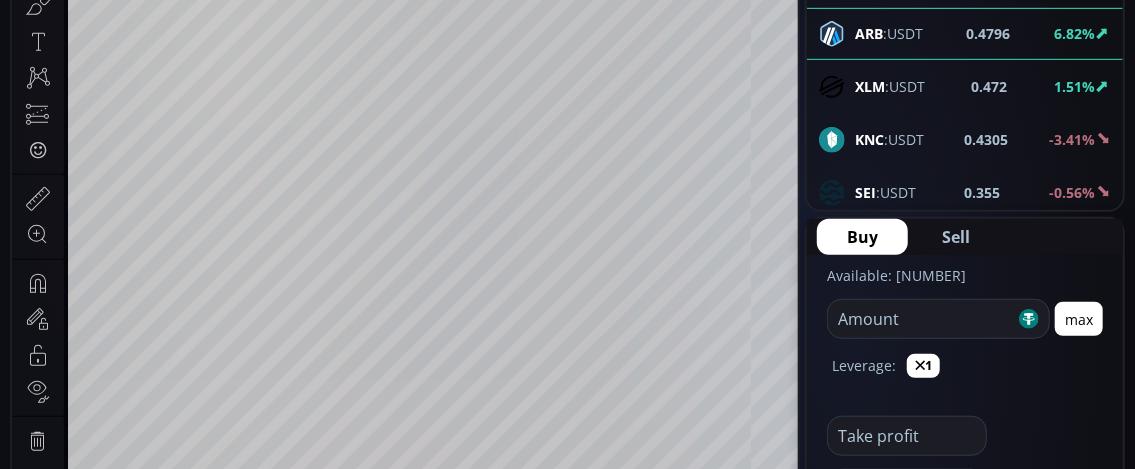 scroll, scrollTop: 500, scrollLeft: 0, axis: vertical 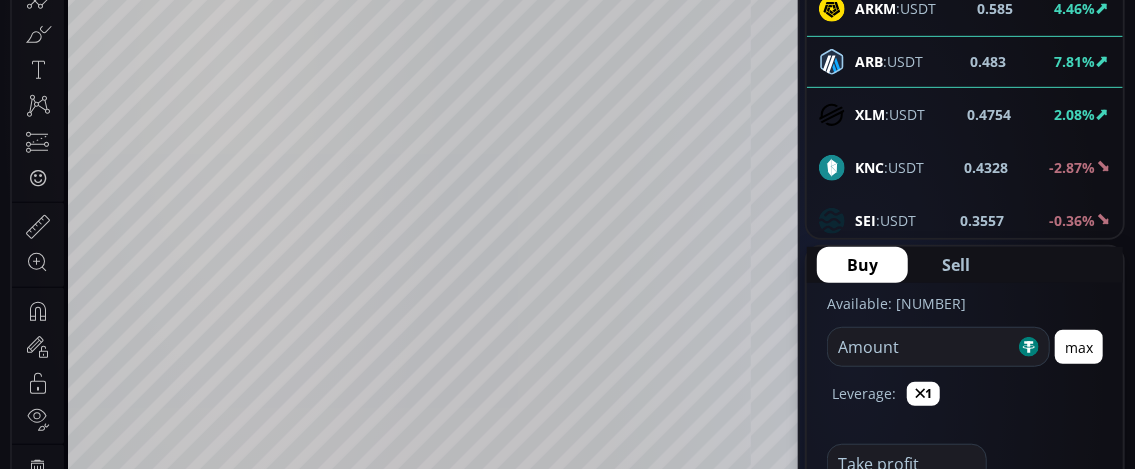 click at bounding box center (921, 347) 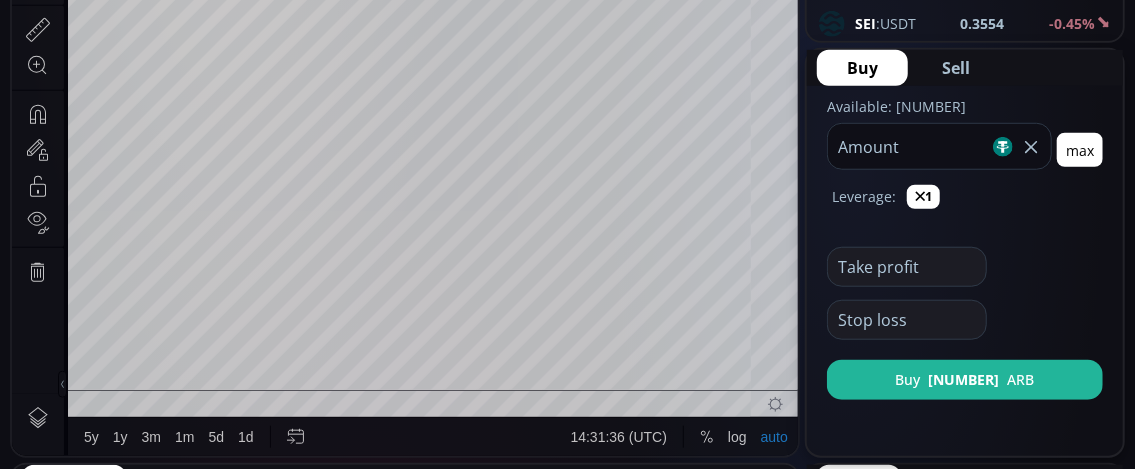 scroll, scrollTop: 700, scrollLeft: 0, axis: vertical 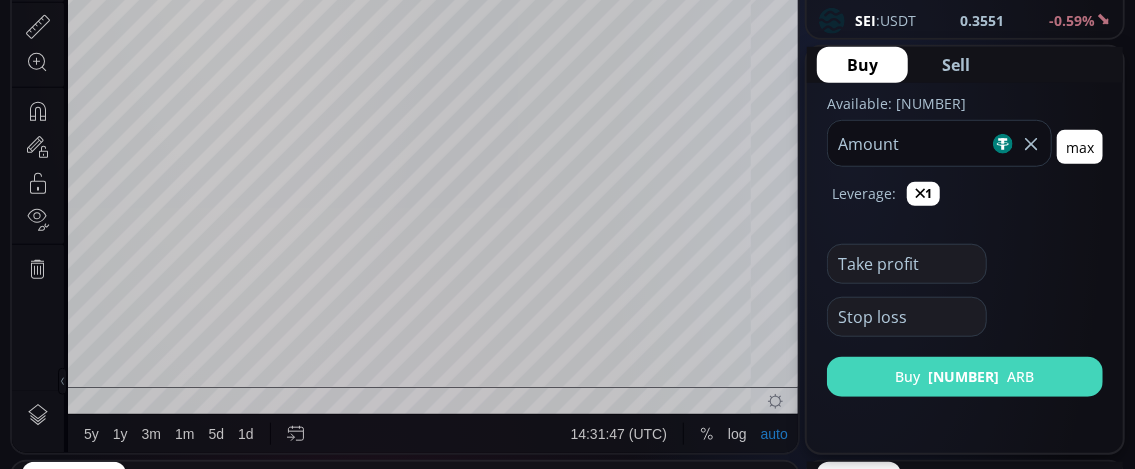 type on "***" 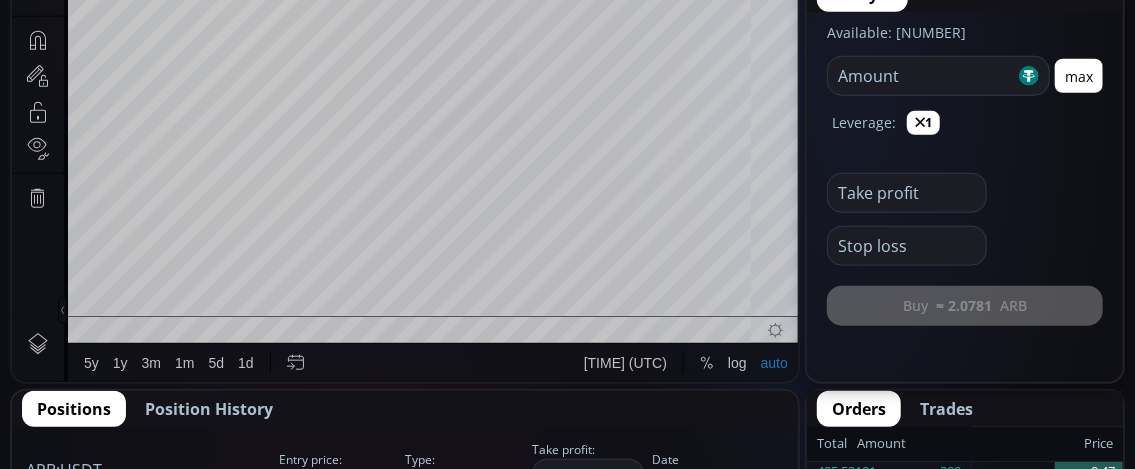 scroll, scrollTop: 800, scrollLeft: 0, axis: vertical 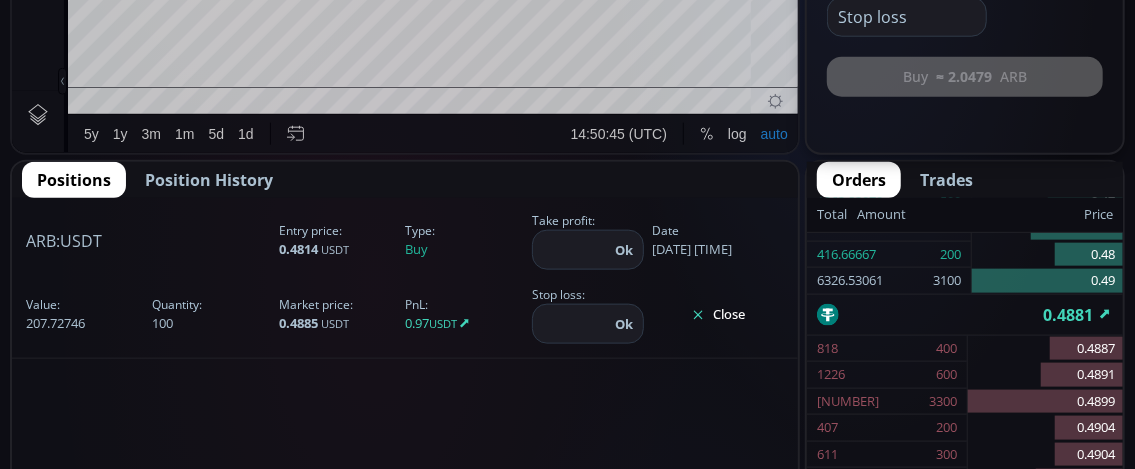 click on "Close" at bounding box center (718, 315) 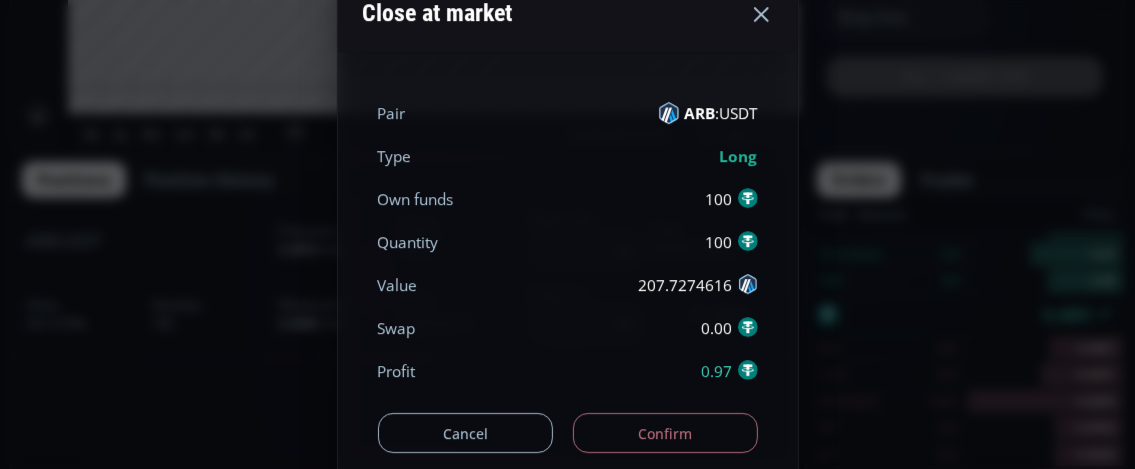 click on "Confirm" at bounding box center [665, 433] 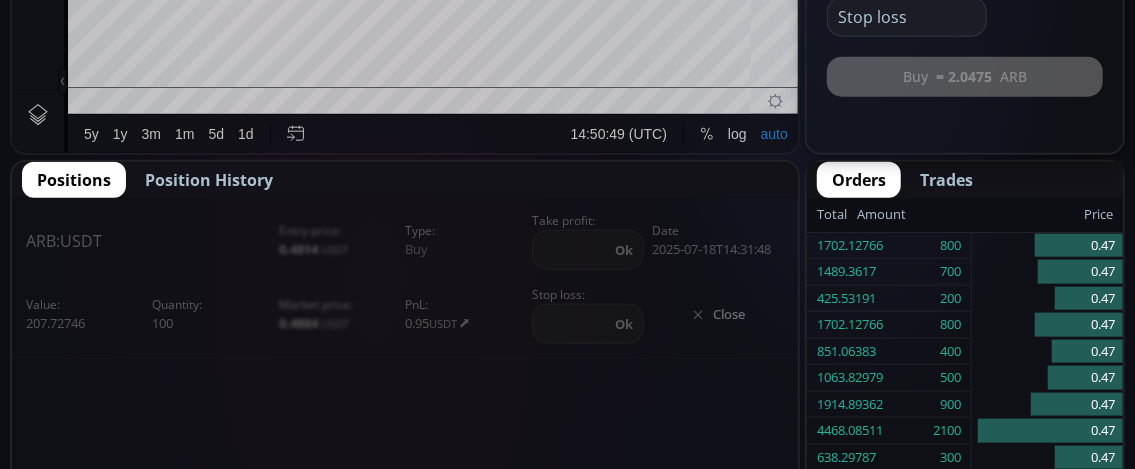 scroll, scrollTop: 0, scrollLeft: 0, axis: both 